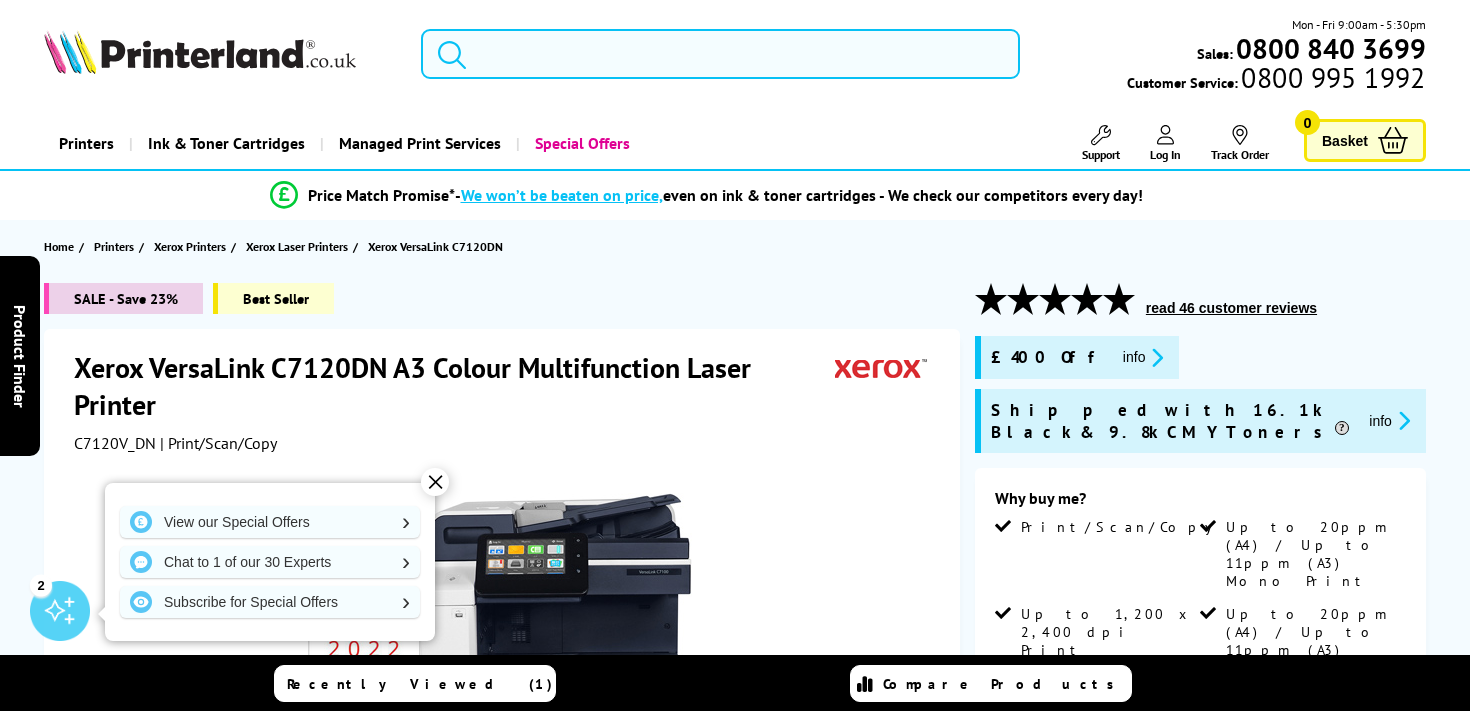 scroll, scrollTop: 0, scrollLeft: 0, axis: both 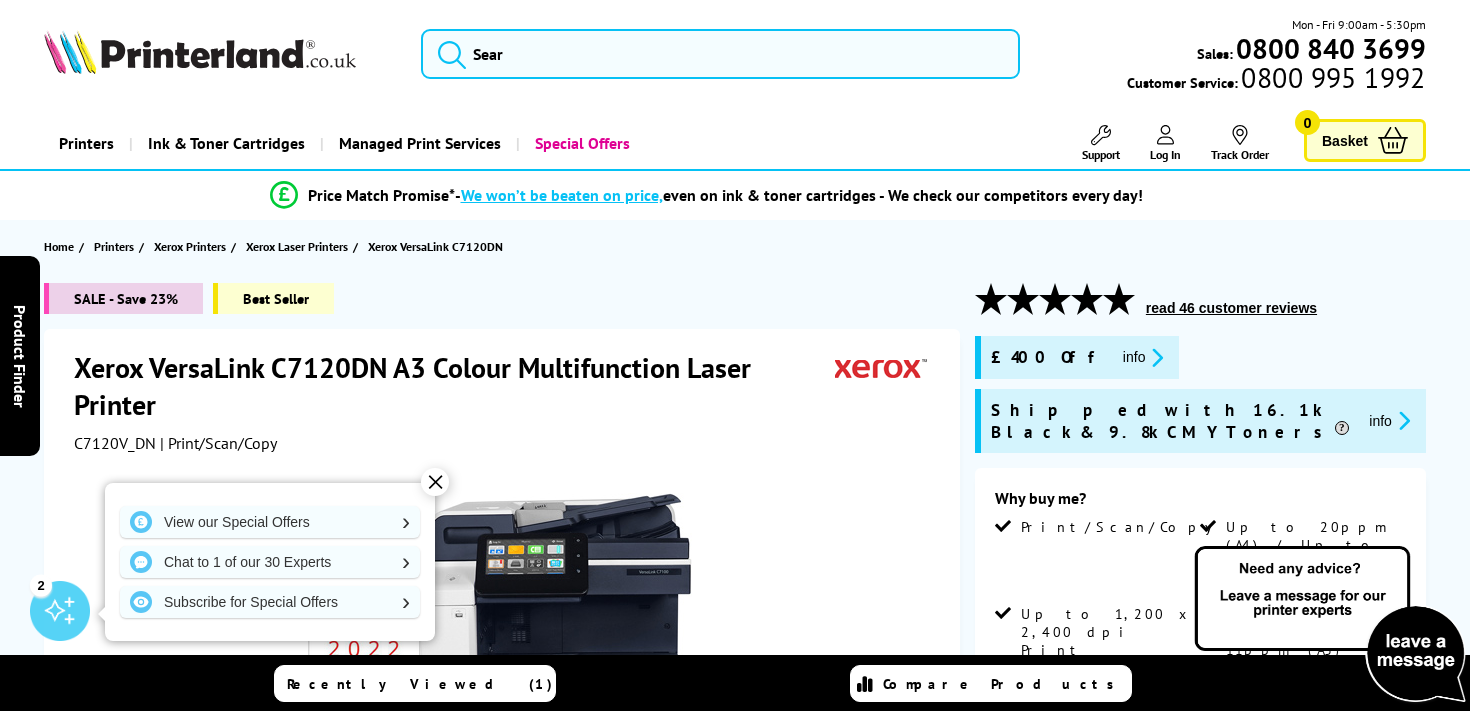 click on "✕" at bounding box center [435, 482] 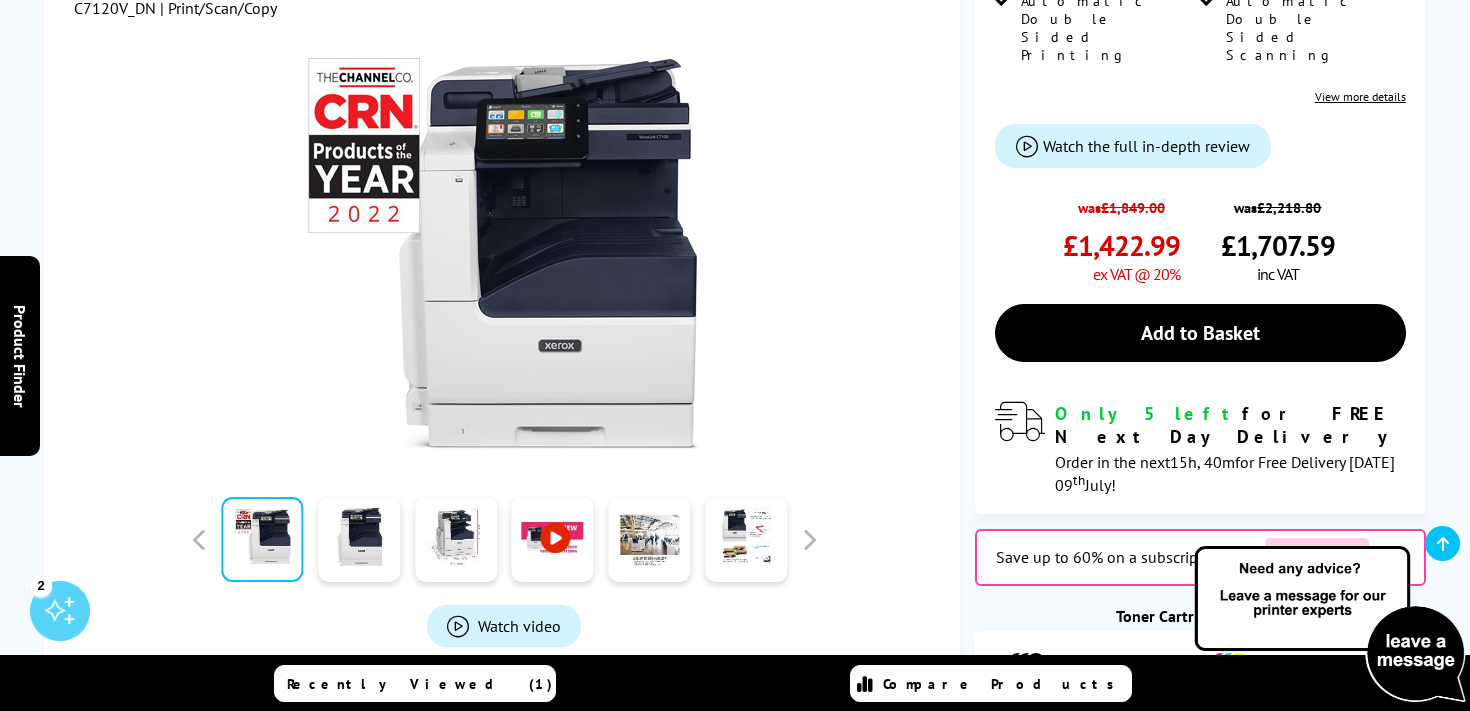 scroll, scrollTop: 707, scrollLeft: 0, axis: vertical 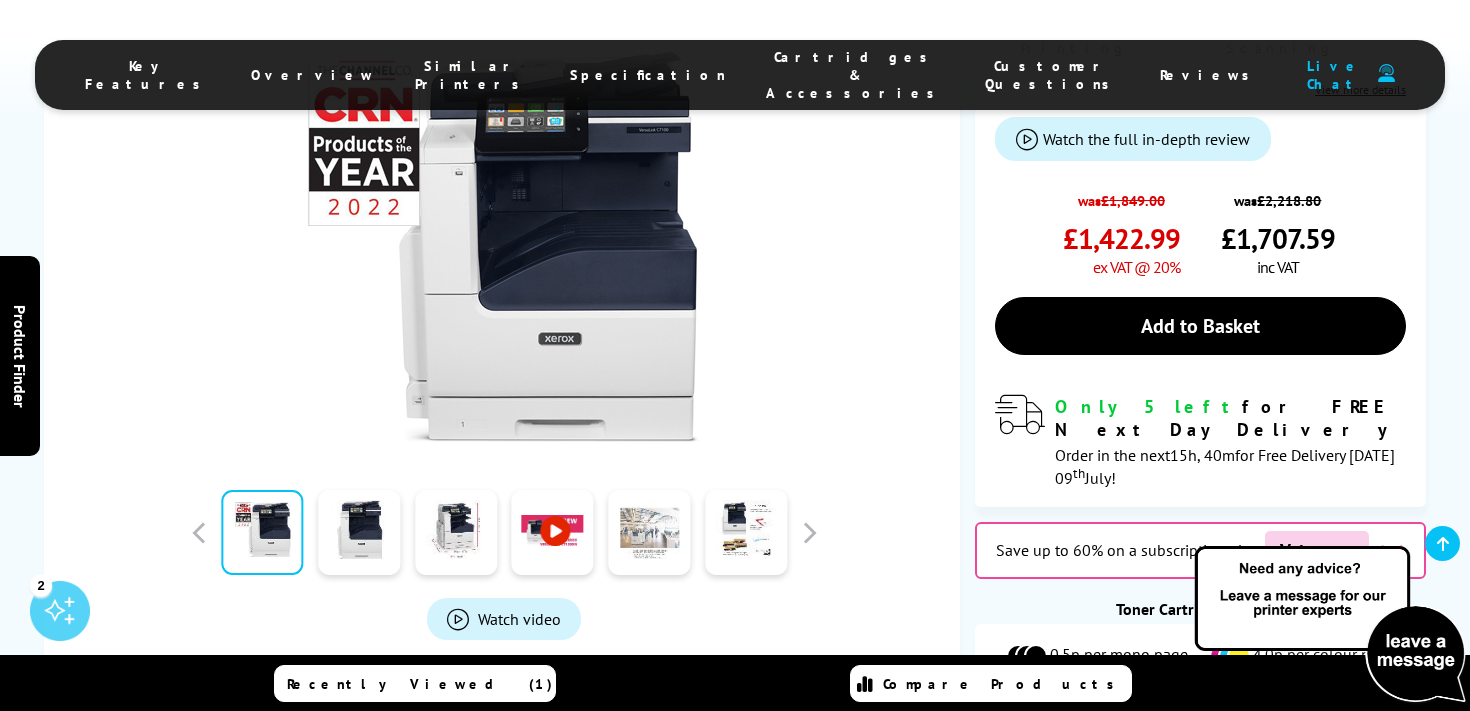 click at bounding box center [649, 532] 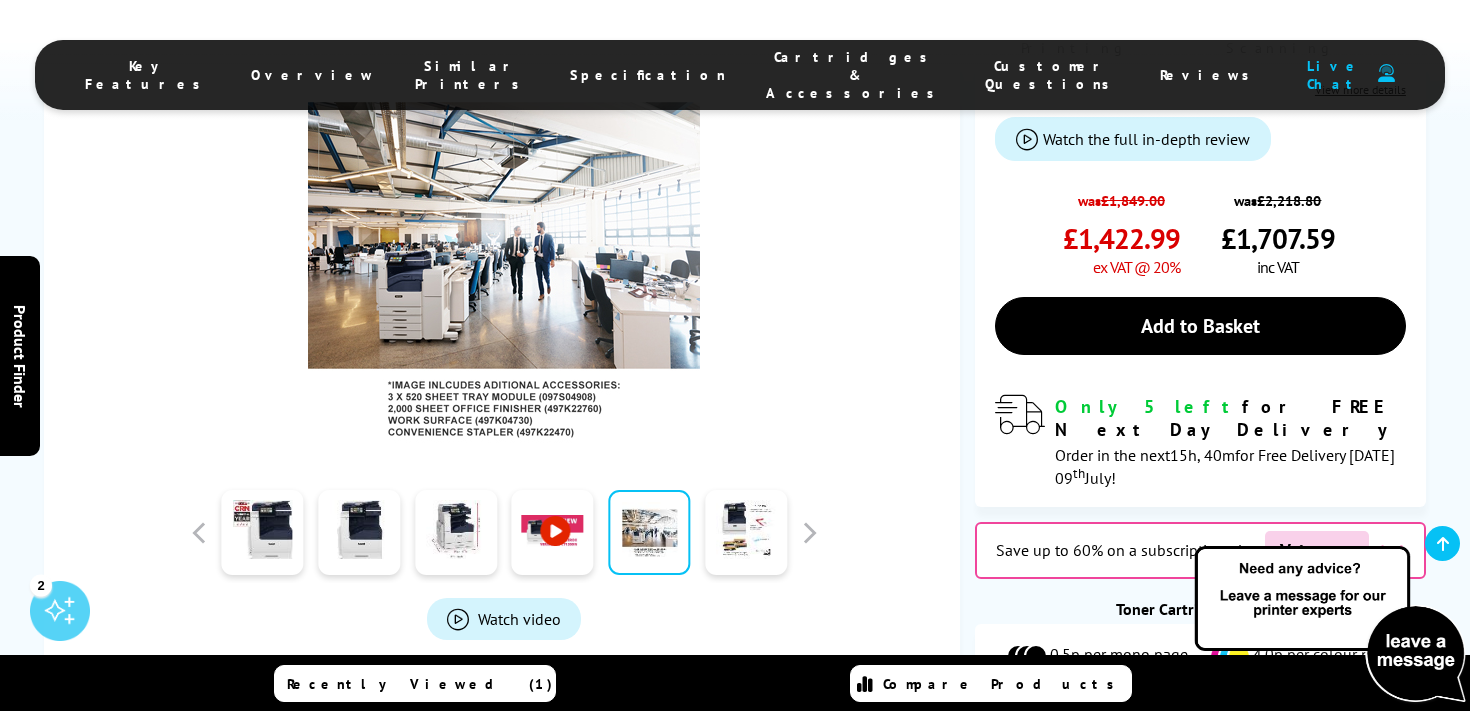 click at bounding box center (746, 532) 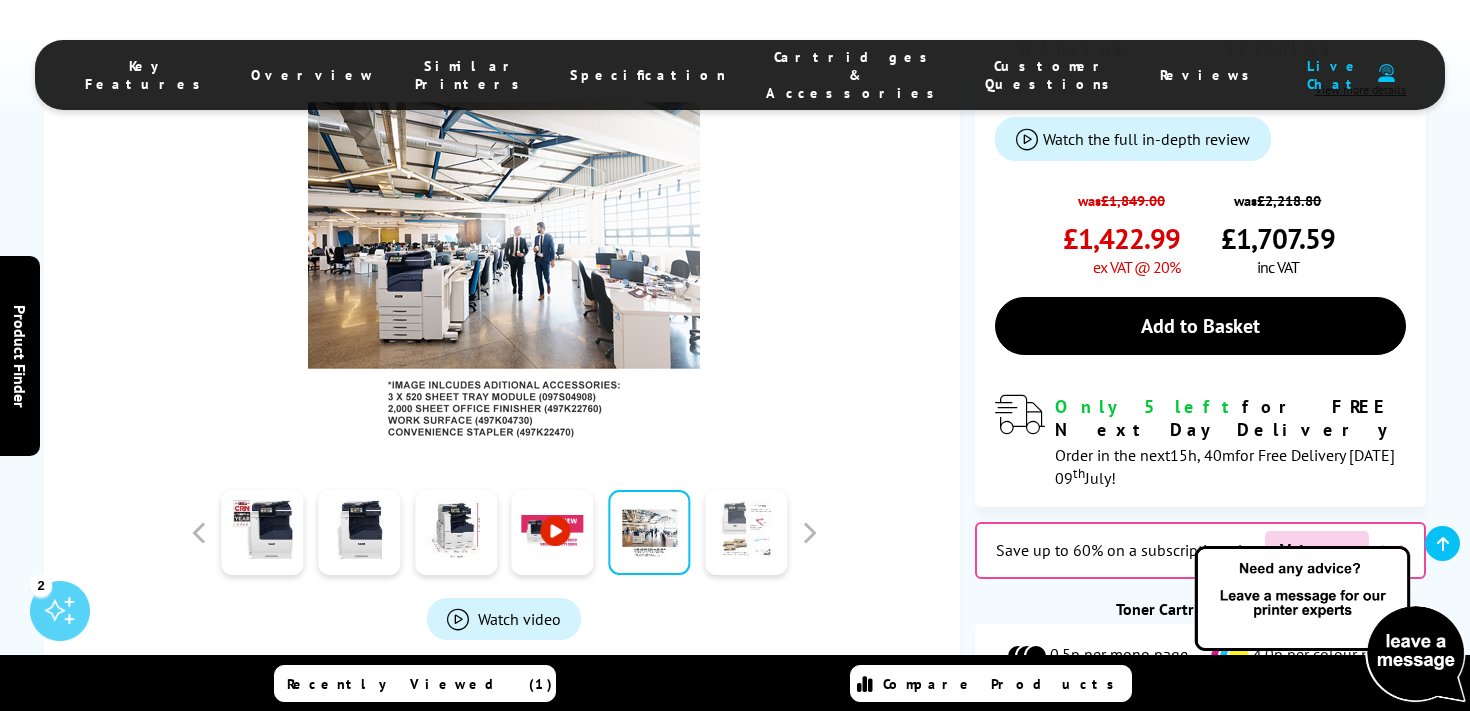 click at bounding box center [746, 532] 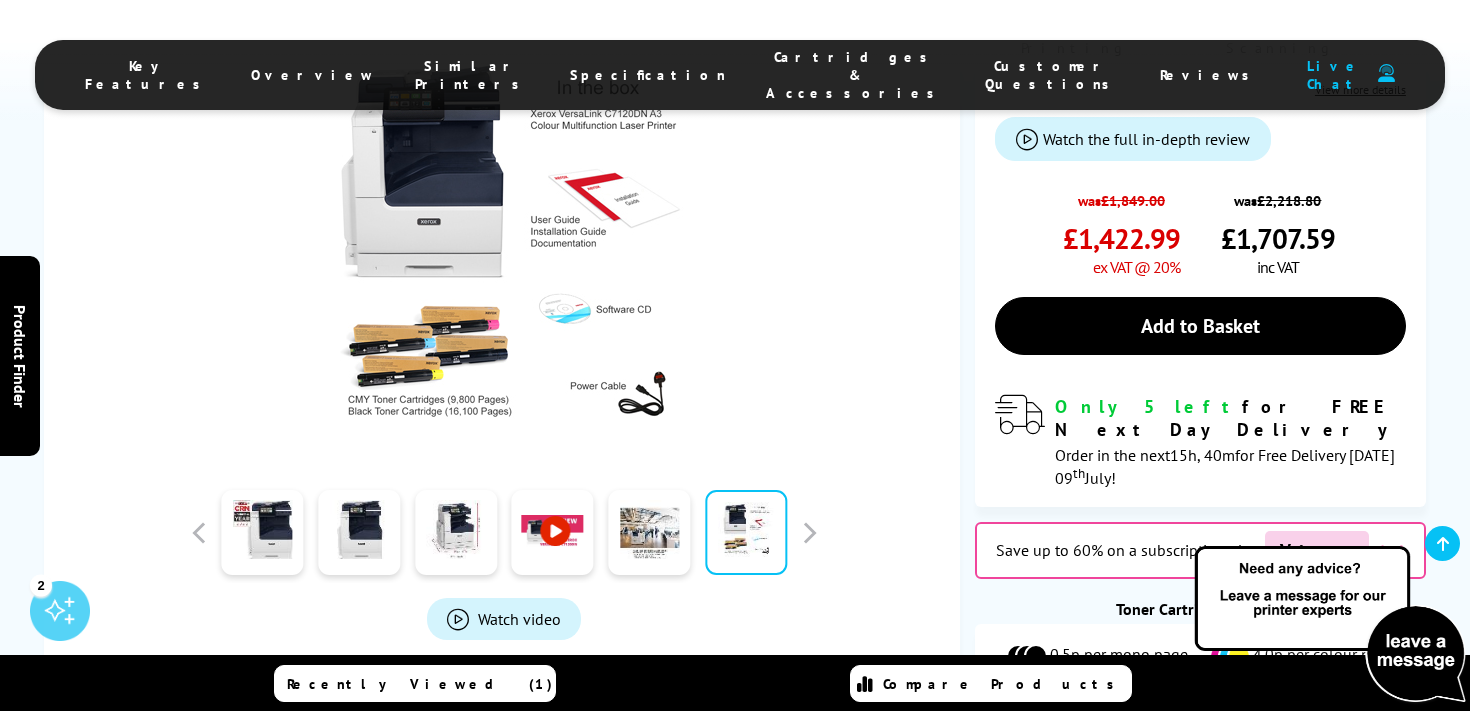 scroll, scrollTop: 0, scrollLeft: 0, axis: both 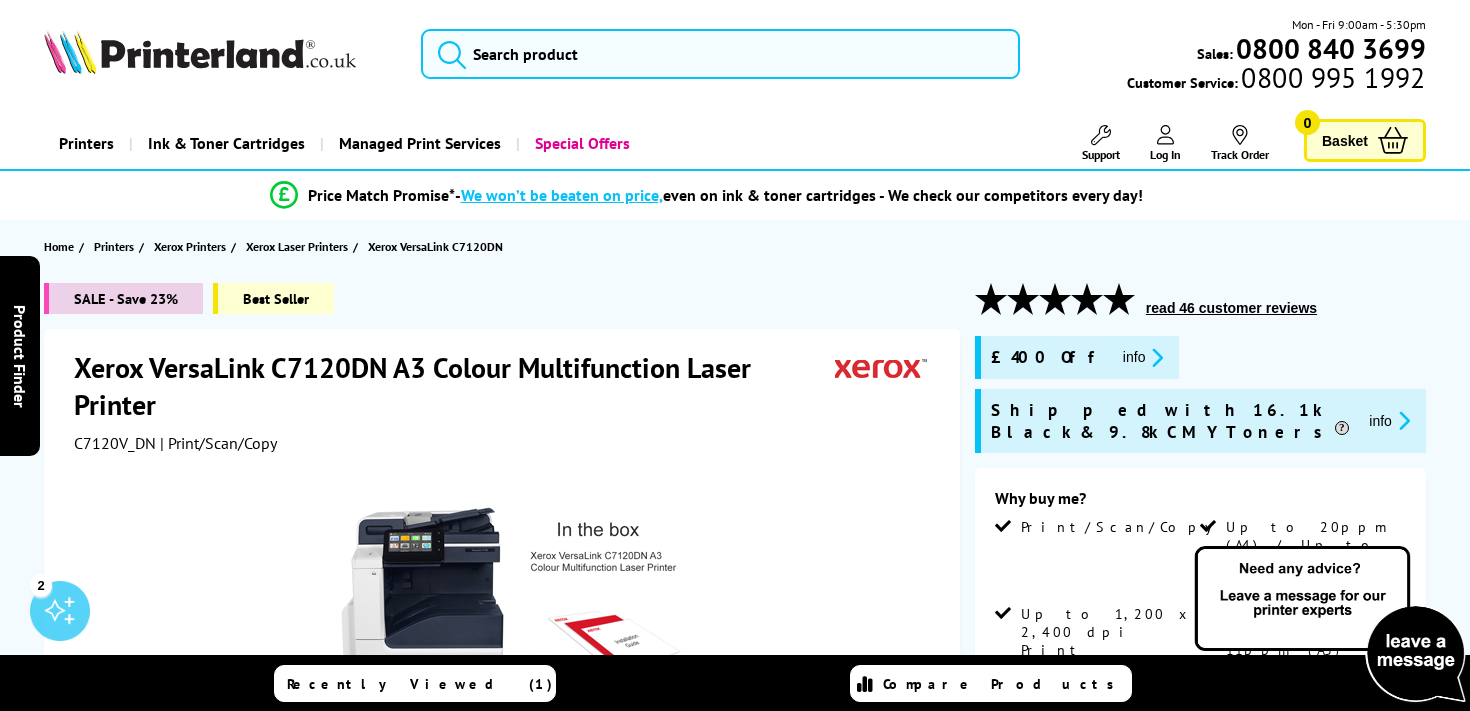 click at bounding box center (200, 52) 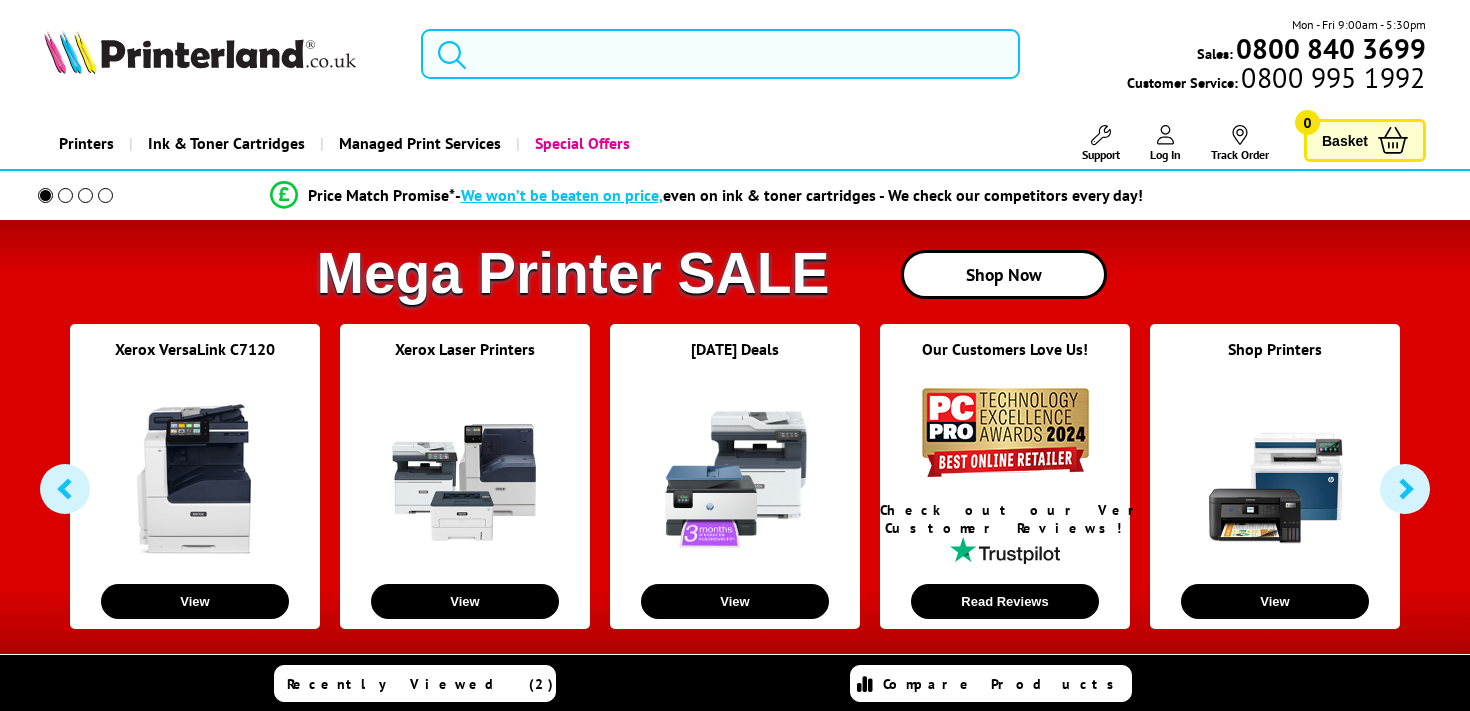 scroll, scrollTop: 0, scrollLeft: 0, axis: both 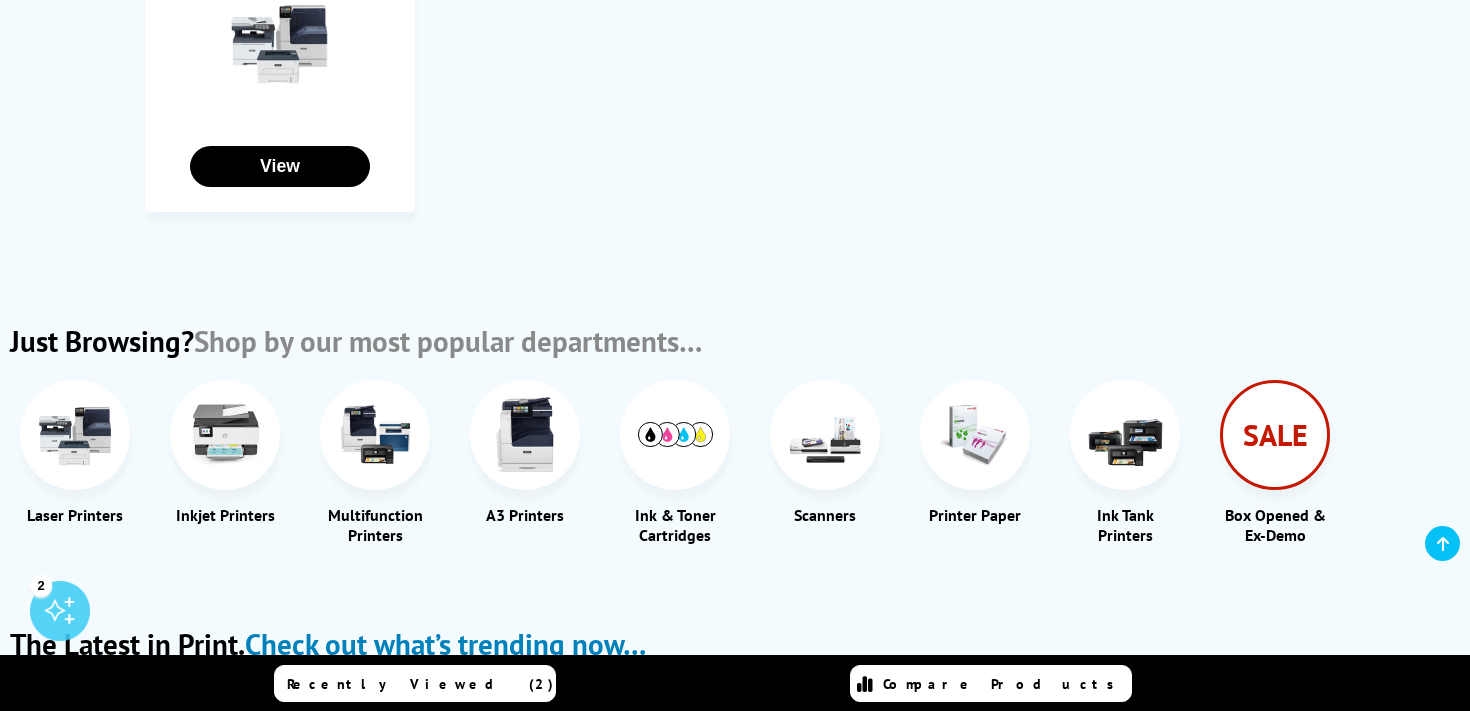 click at bounding box center [975, 434] 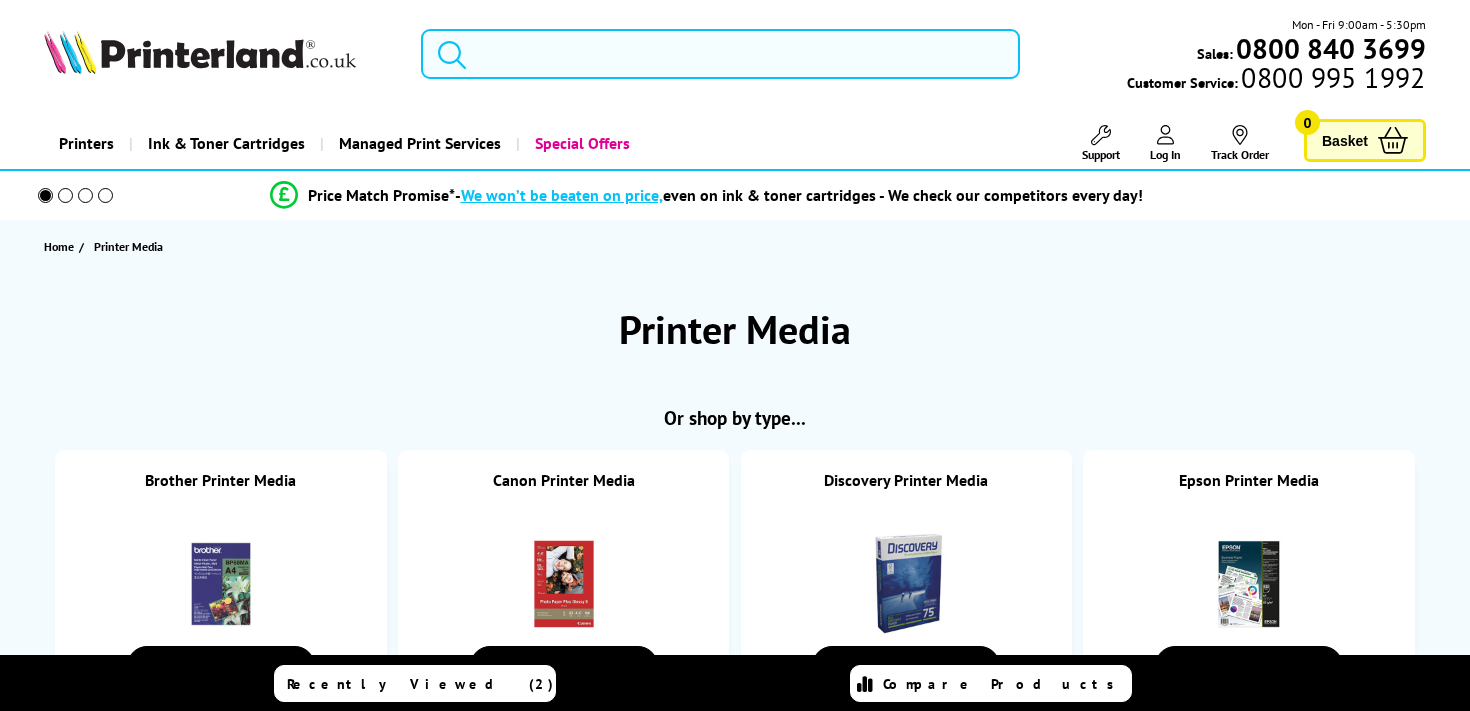 scroll, scrollTop: 0, scrollLeft: 0, axis: both 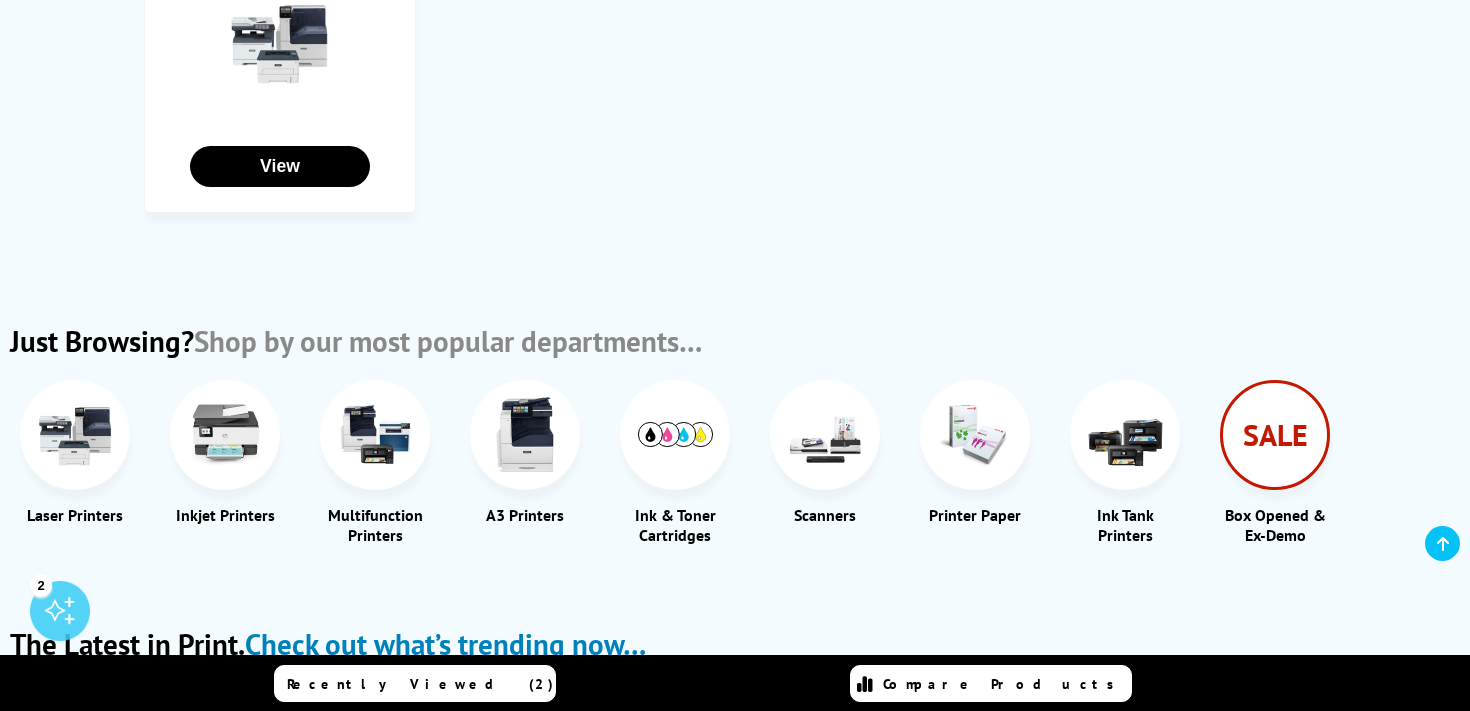 click on "SALE" at bounding box center (1275, 435) 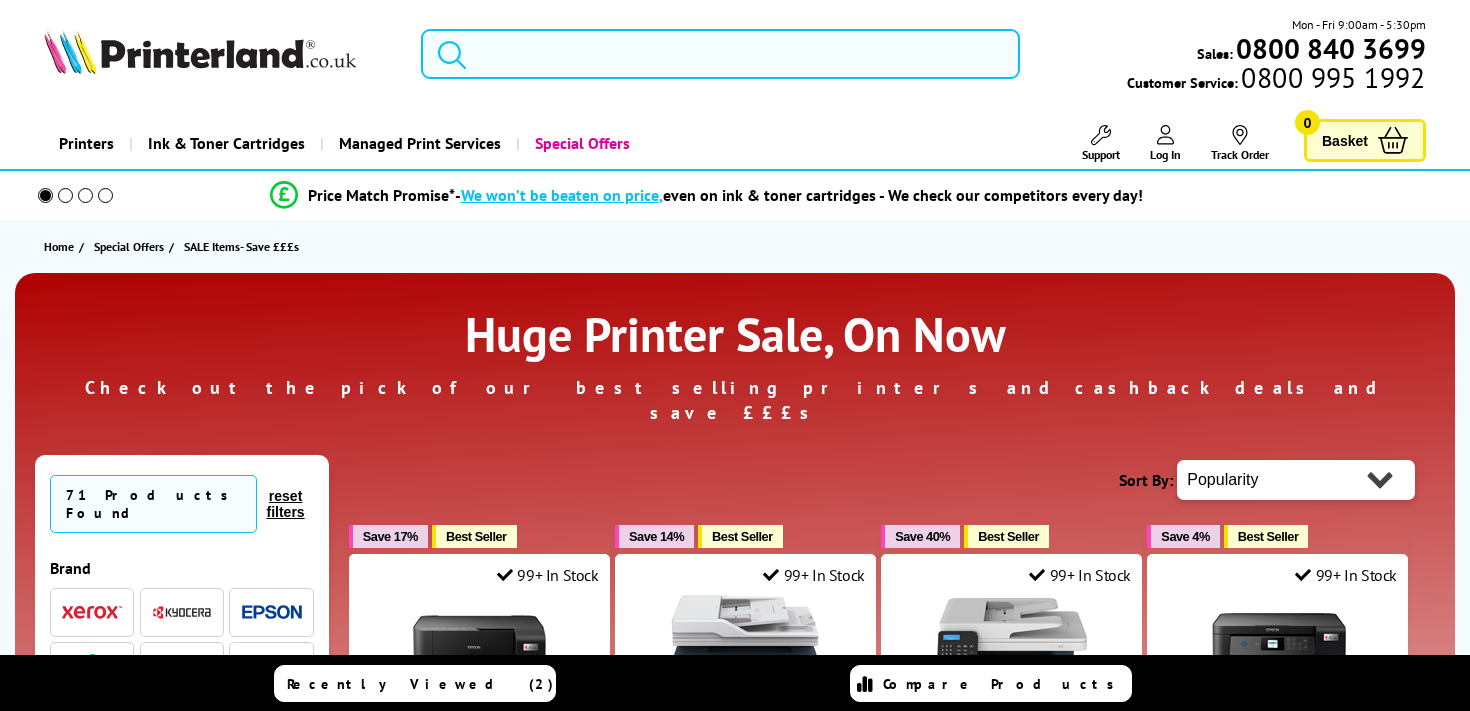 scroll, scrollTop: 0, scrollLeft: 0, axis: both 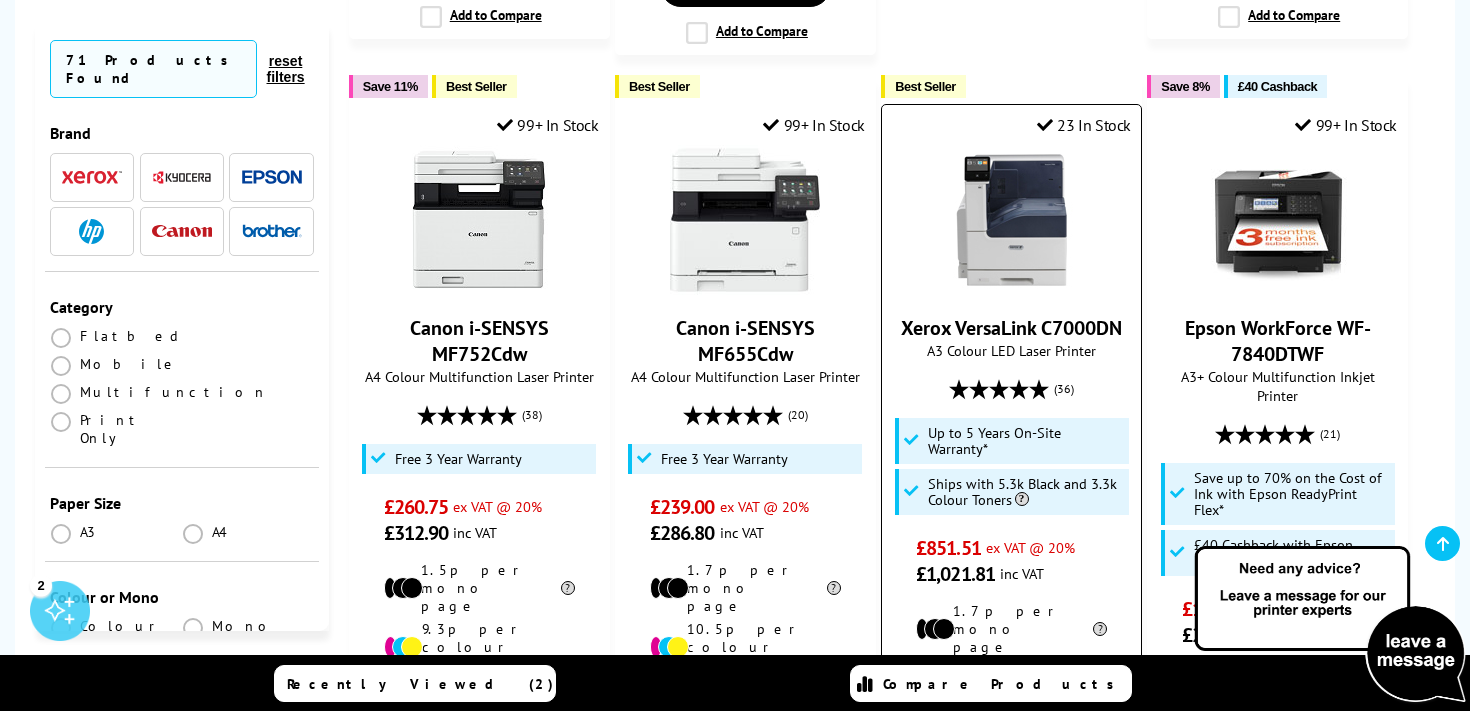 drag, startPoint x: 1124, startPoint y: 245, endPoint x: 906, endPoint y: 238, distance: 218.11235 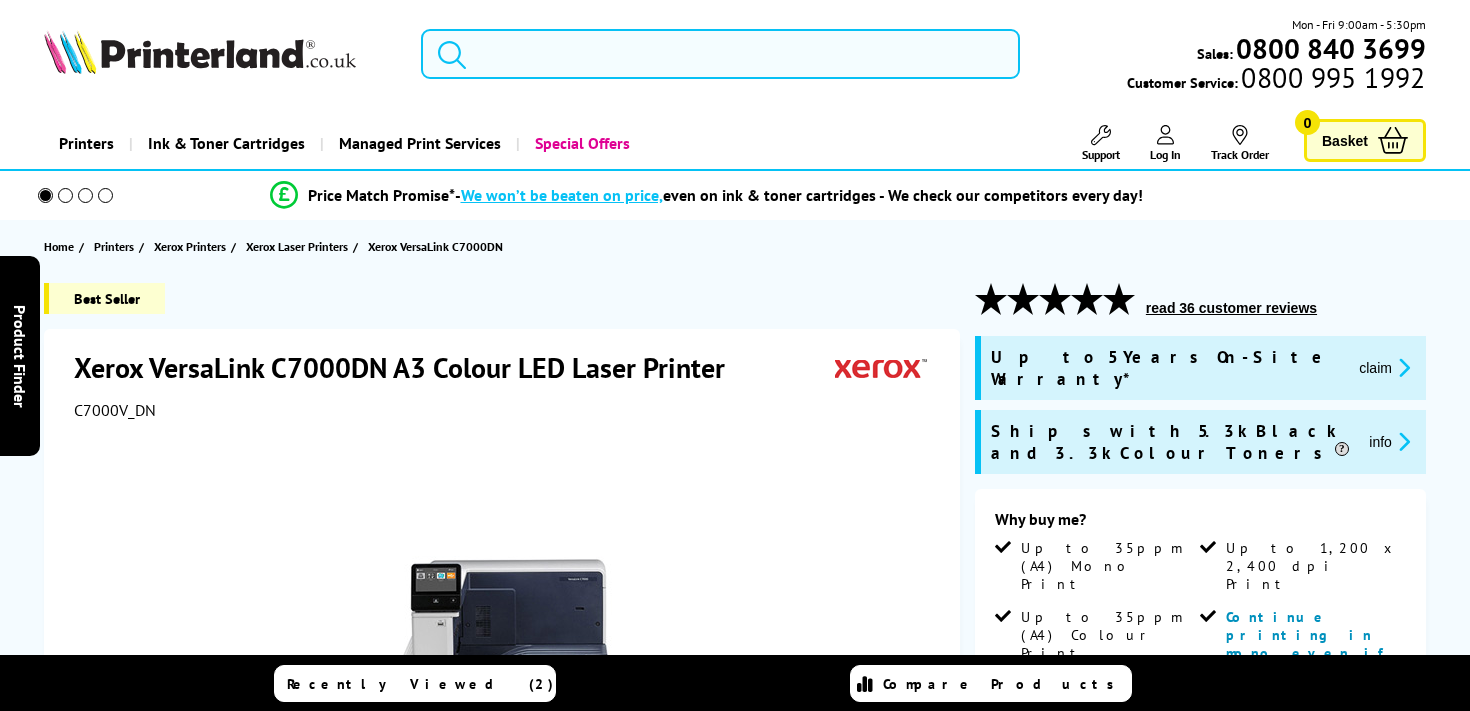 scroll, scrollTop: 0, scrollLeft: 0, axis: both 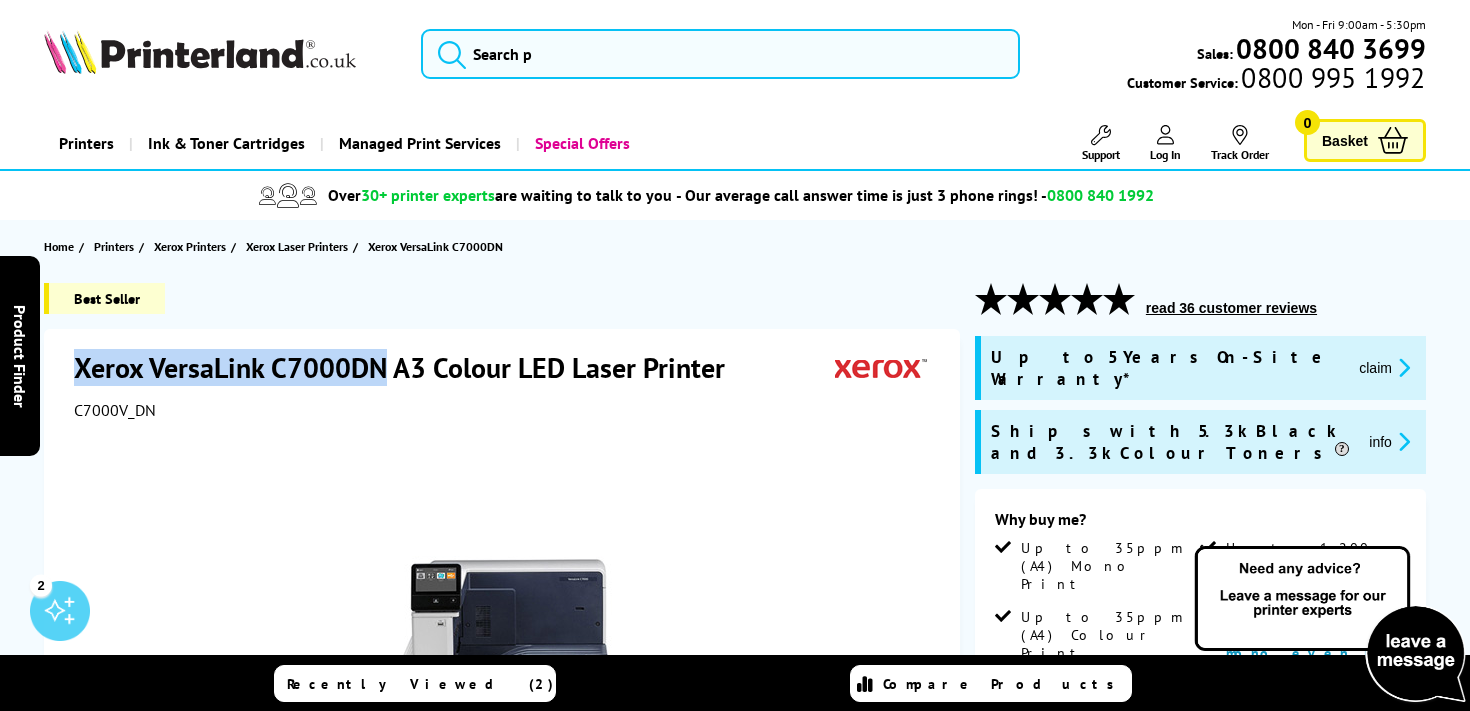 drag, startPoint x: 77, startPoint y: 369, endPoint x: 382, endPoint y: 367, distance: 305.00656 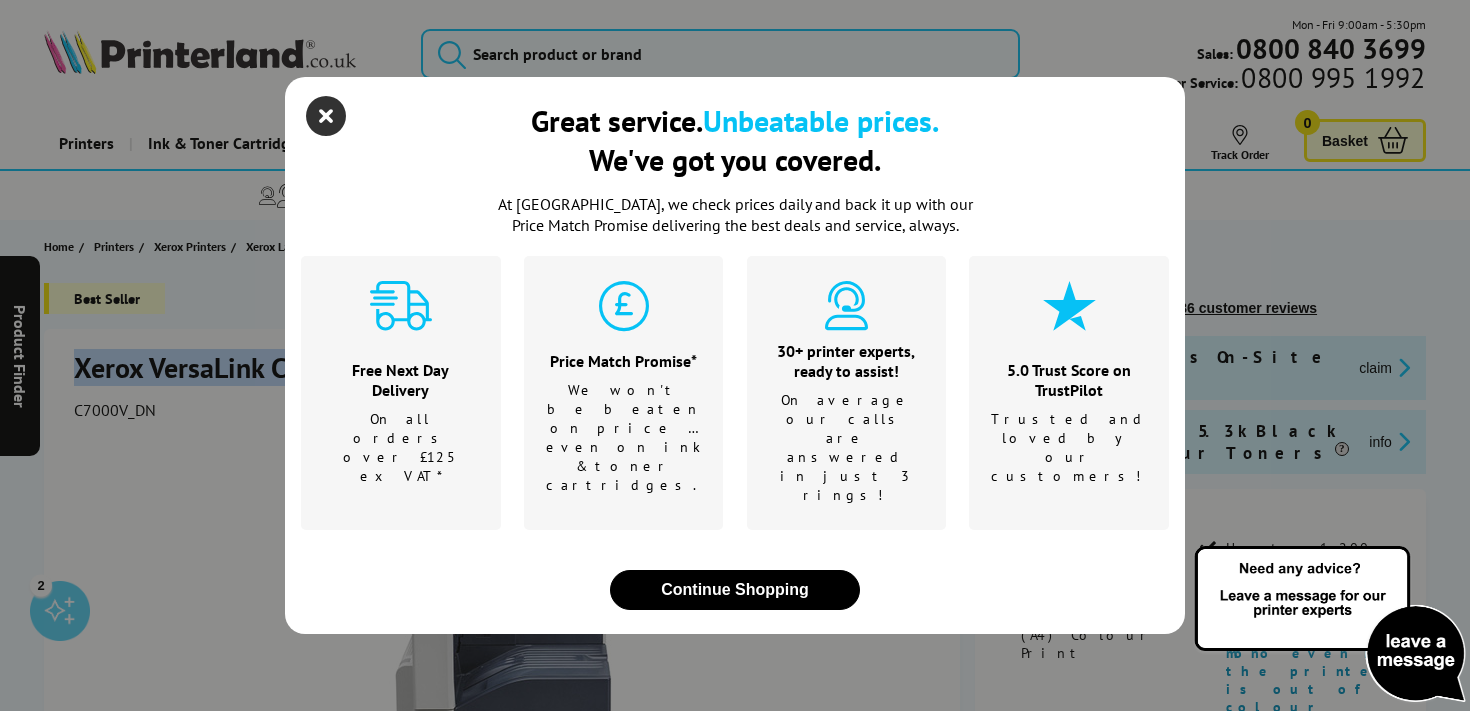 click at bounding box center [326, 116] 